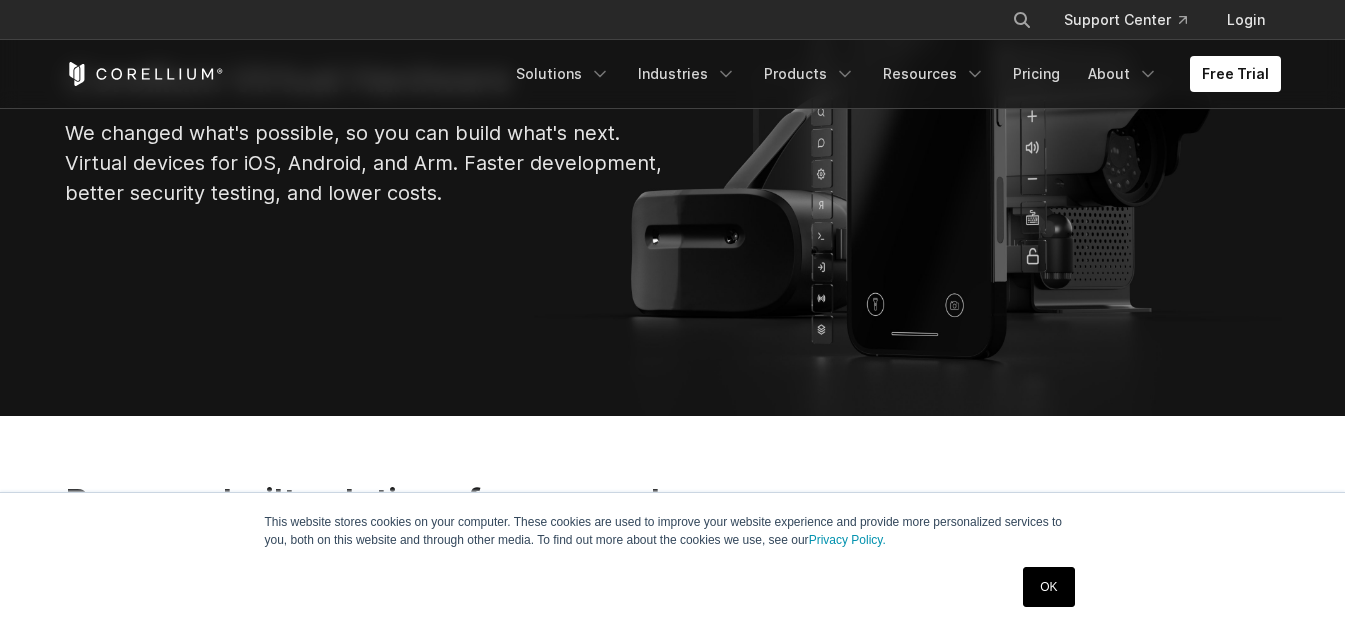 scroll, scrollTop: 300, scrollLeft: 0, axis: vertical 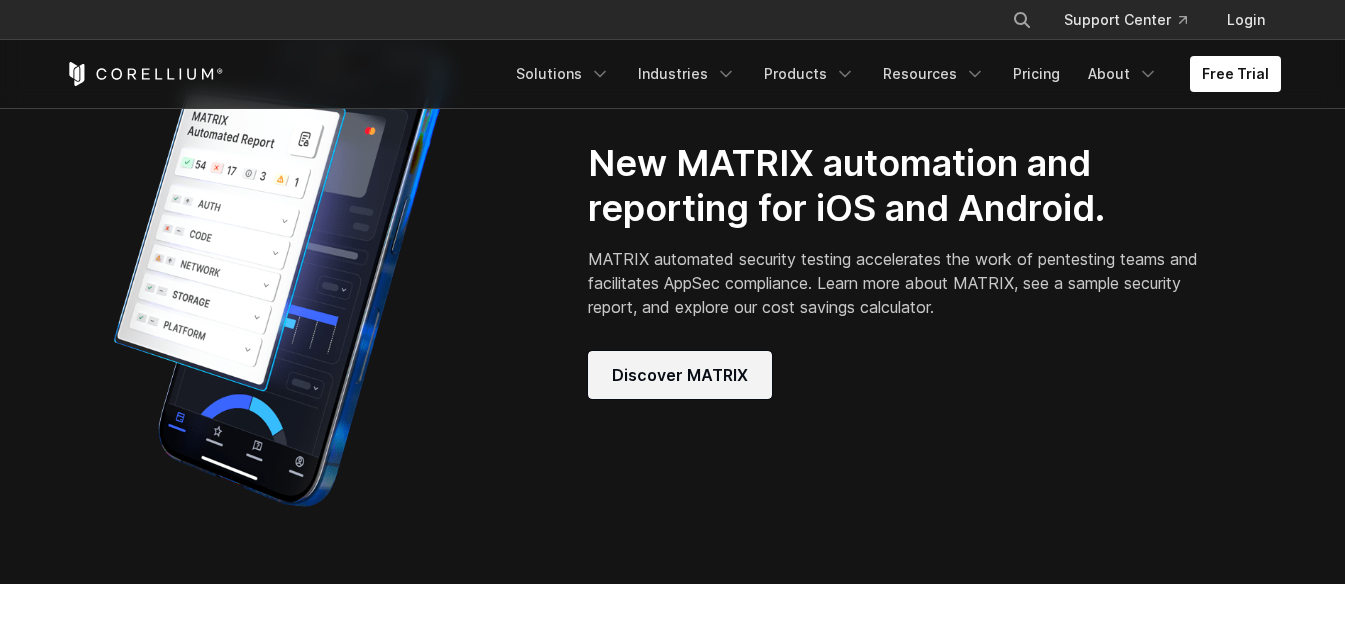 click on "Discover MATRIX" at bounding box center [680, 375] 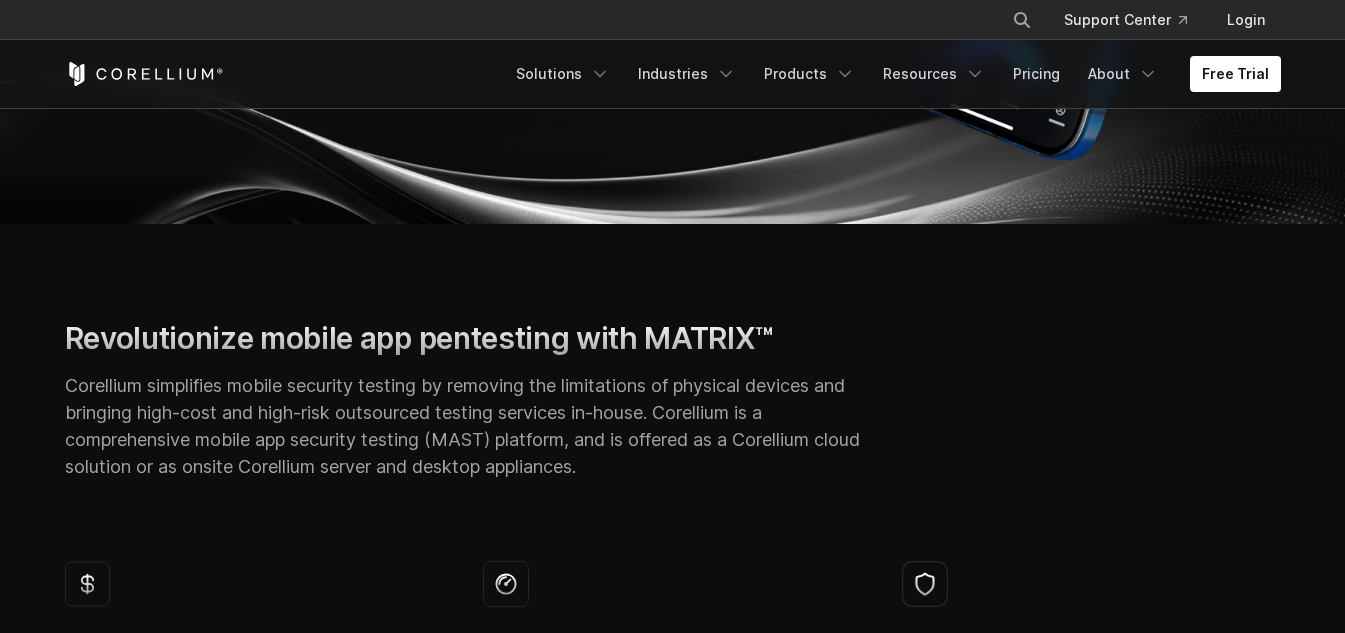 scroll, scrollTop: 0, scrollLeft: 0, axis: both 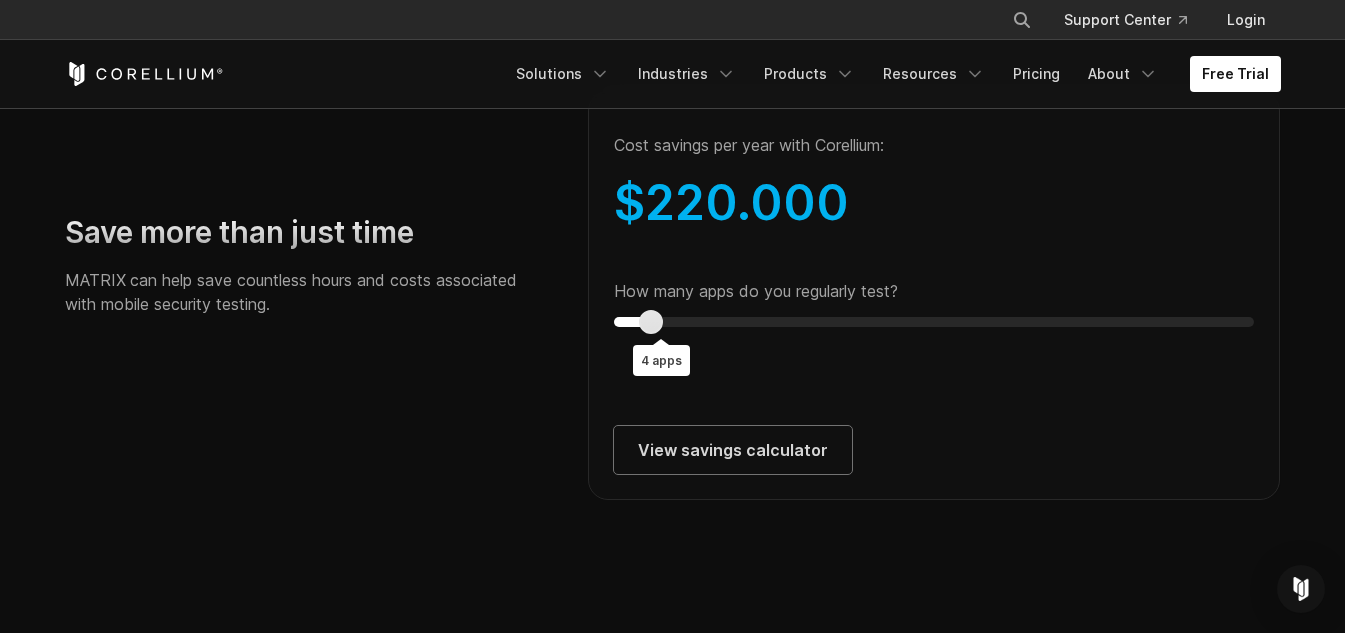 type on "*" 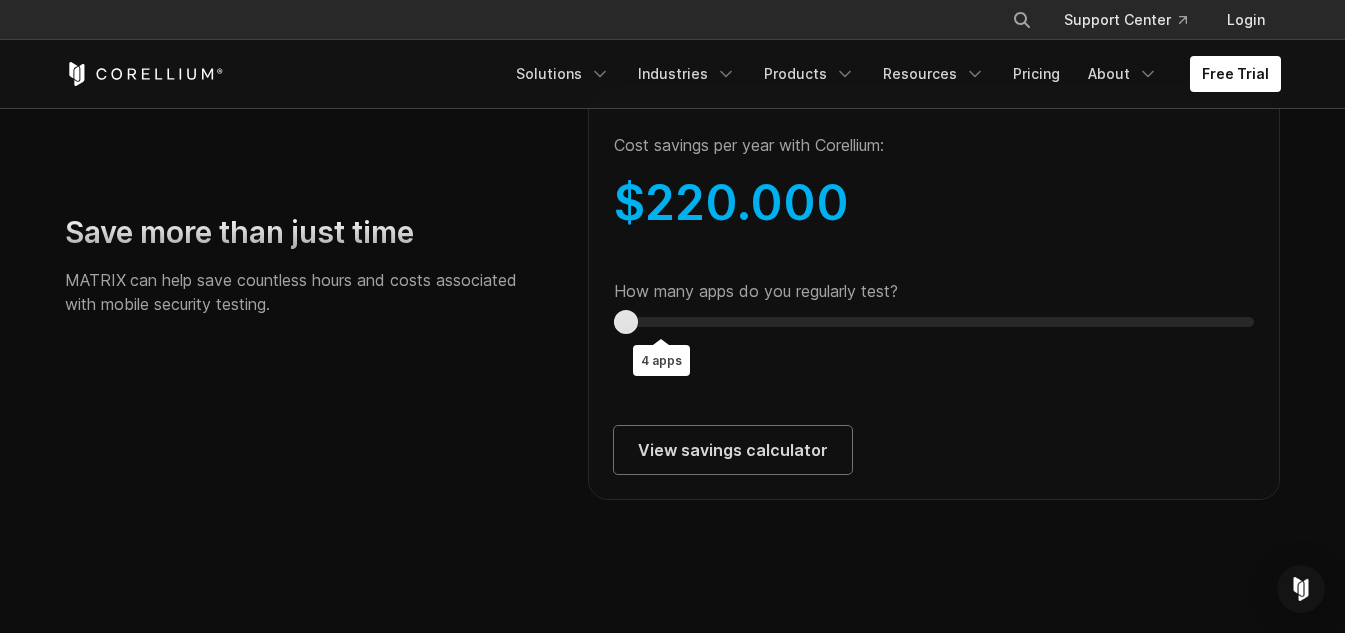 click on "Save more than just time
MATRIX   can help save countless hours and costs associated with mobile security testing.
Time savings on internal security assessments
Savings from automating mobile app audits.
1
Corellium is designed to reduce as much as 90% of the time investment required for executing mobile app security assessments.Time savings include device procurement and setup, app installation and testing, and audit report generation.
Number of app binaries (iOS and Android)
*
Number of assessments per year
**
Days spent on each assessment today
*
Total days invested per year" at bounding box center [673, 273] 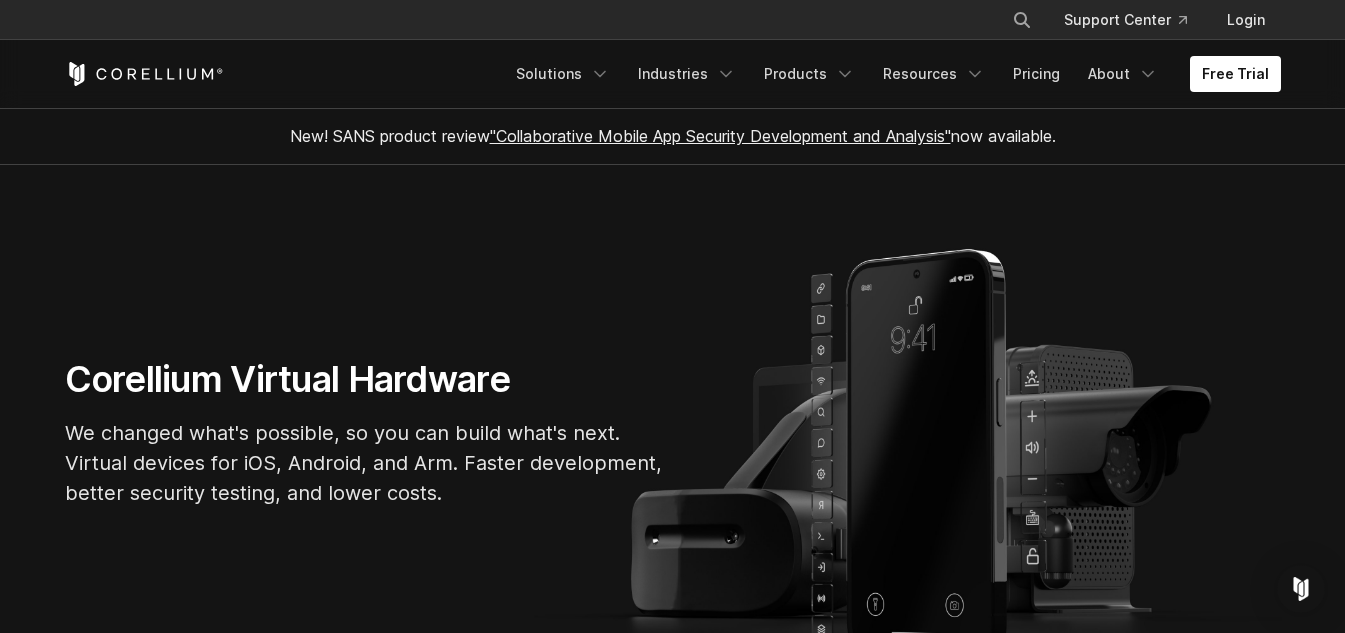 scroll, scrollTop: 2000, scrollLeft: 0, axis: vertical 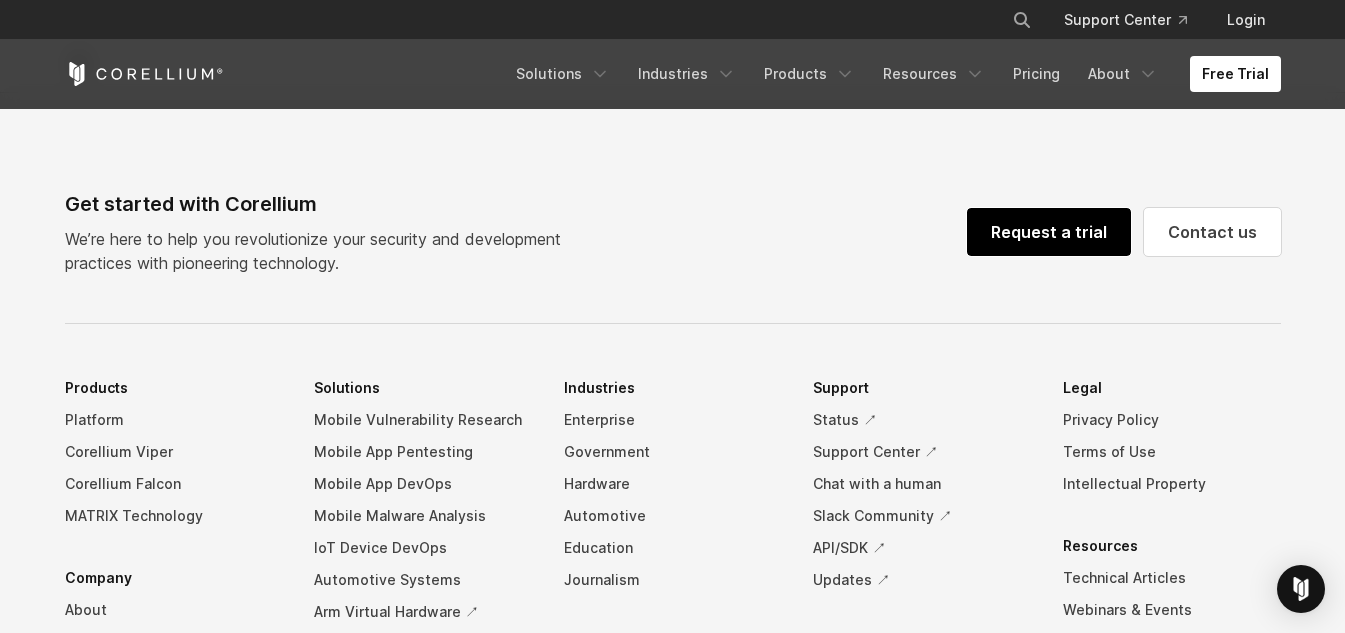 click on "Request a trial" at bounding box center (1049, 232) 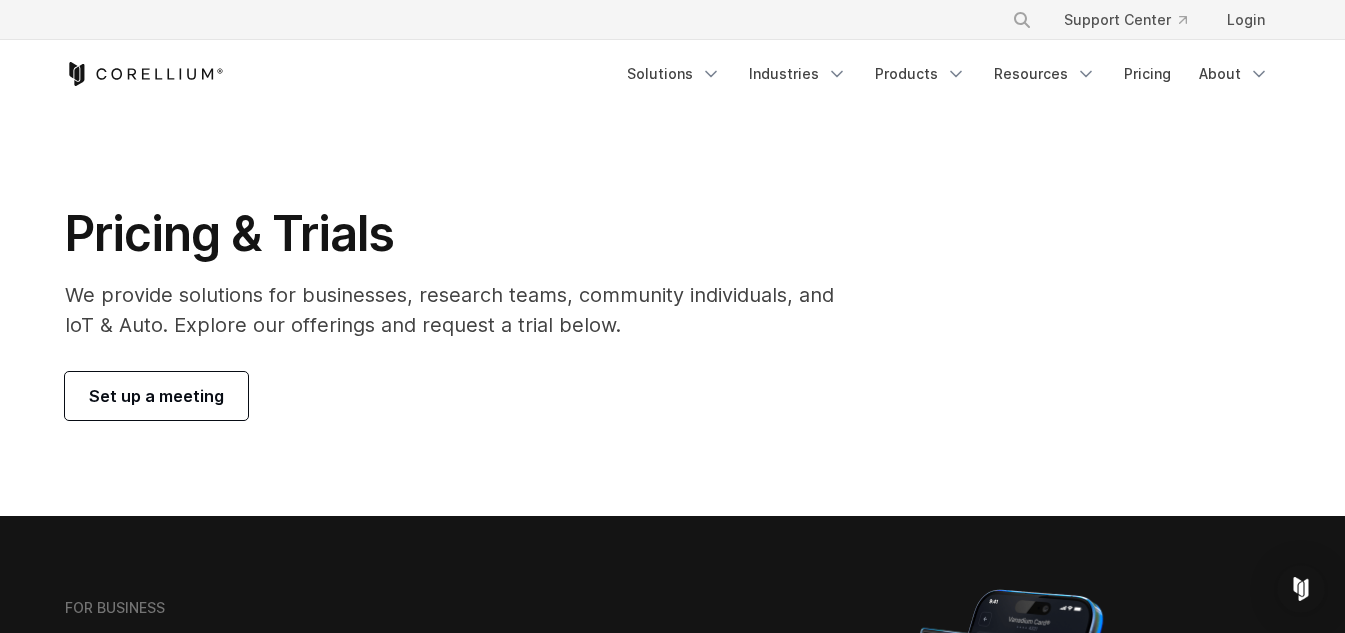 scroll, scrollTop: 0, scrollLeft: 0, axis: both 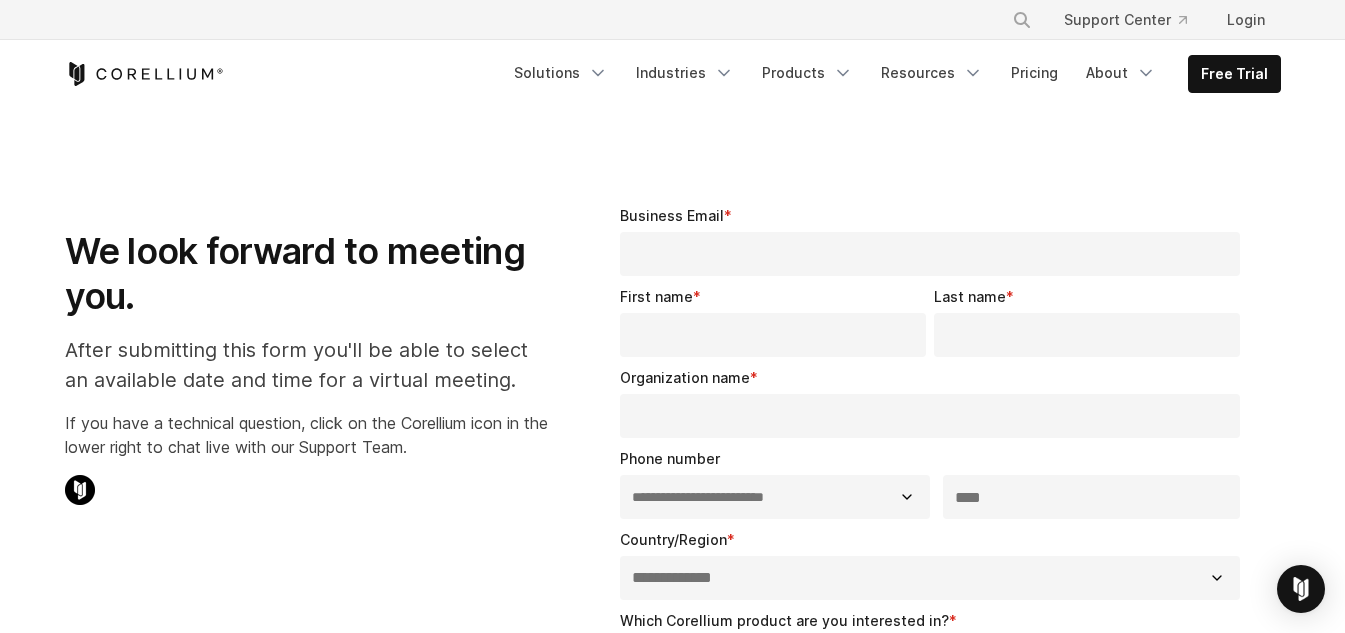 select on "**" 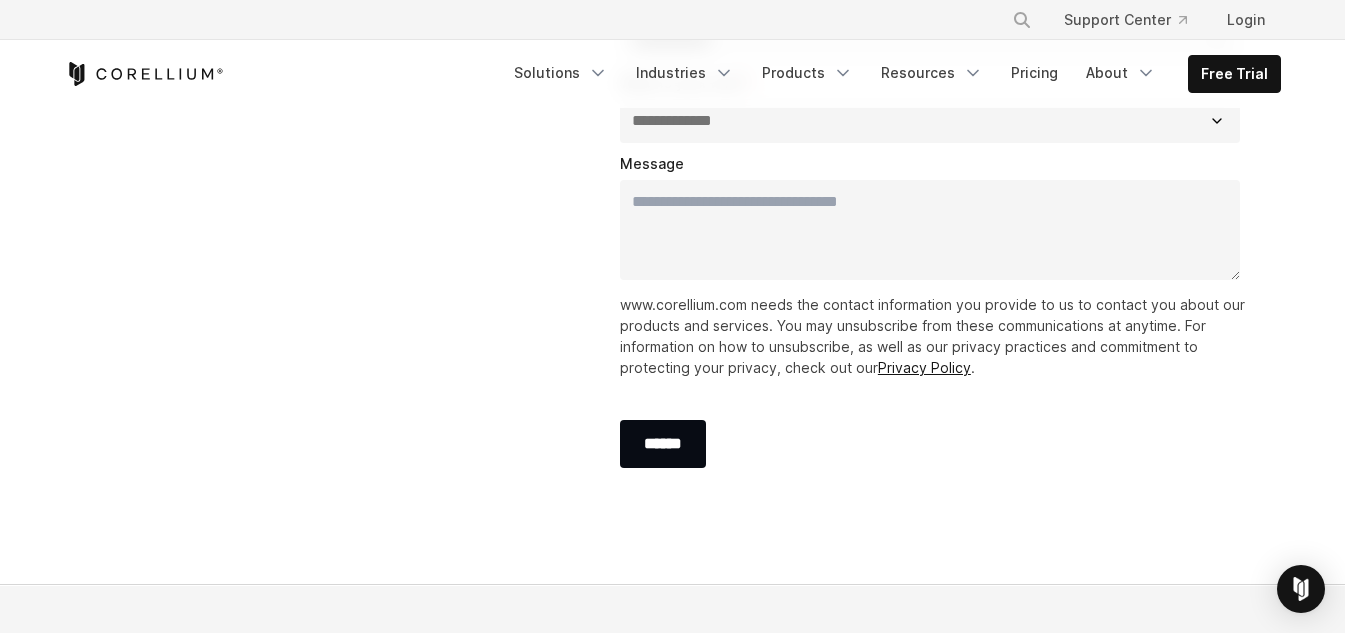 scroll, scrollTop: 0, scrollLeft: 0, axis: both 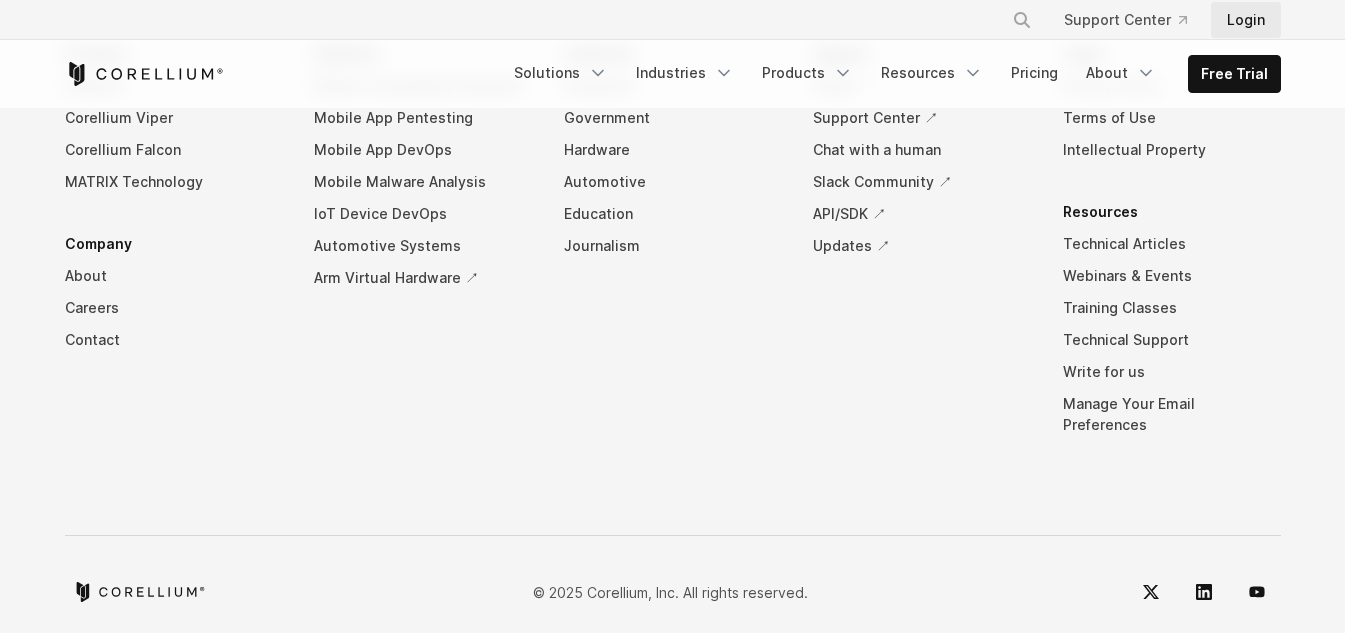 click on "Login" at bounding box center [1246, 20] 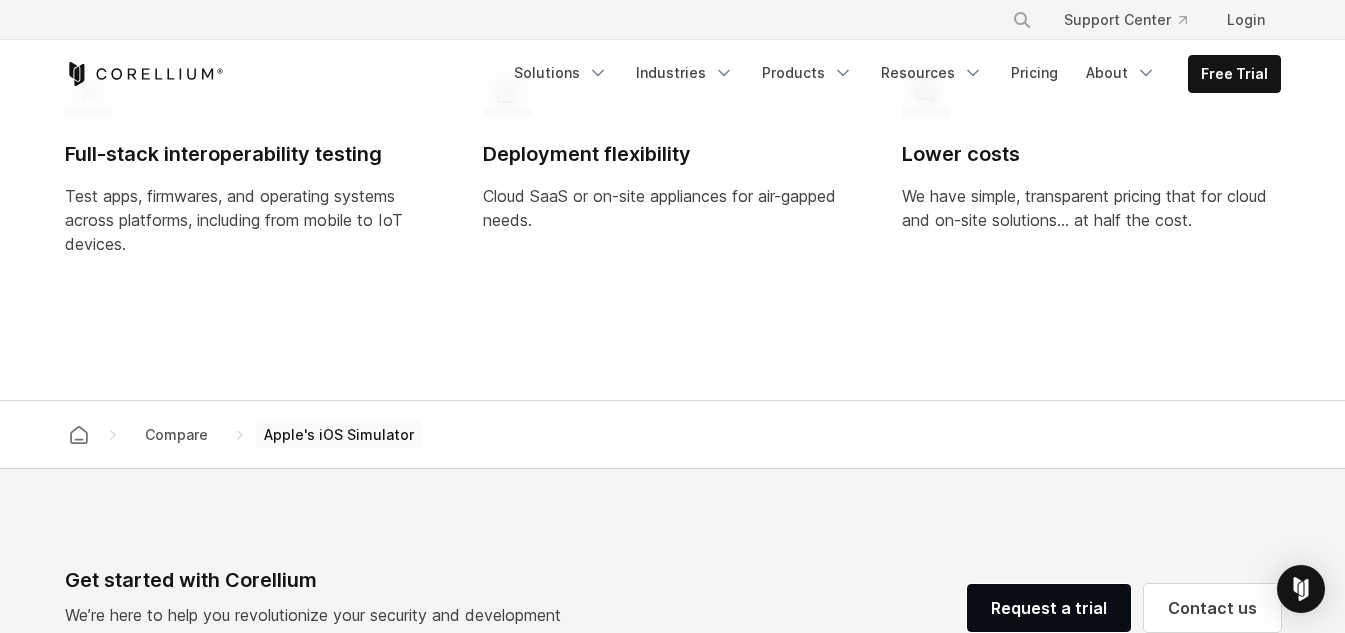 scroll, scrollTop: 2000, scrollLeft: 0, axis: vertical 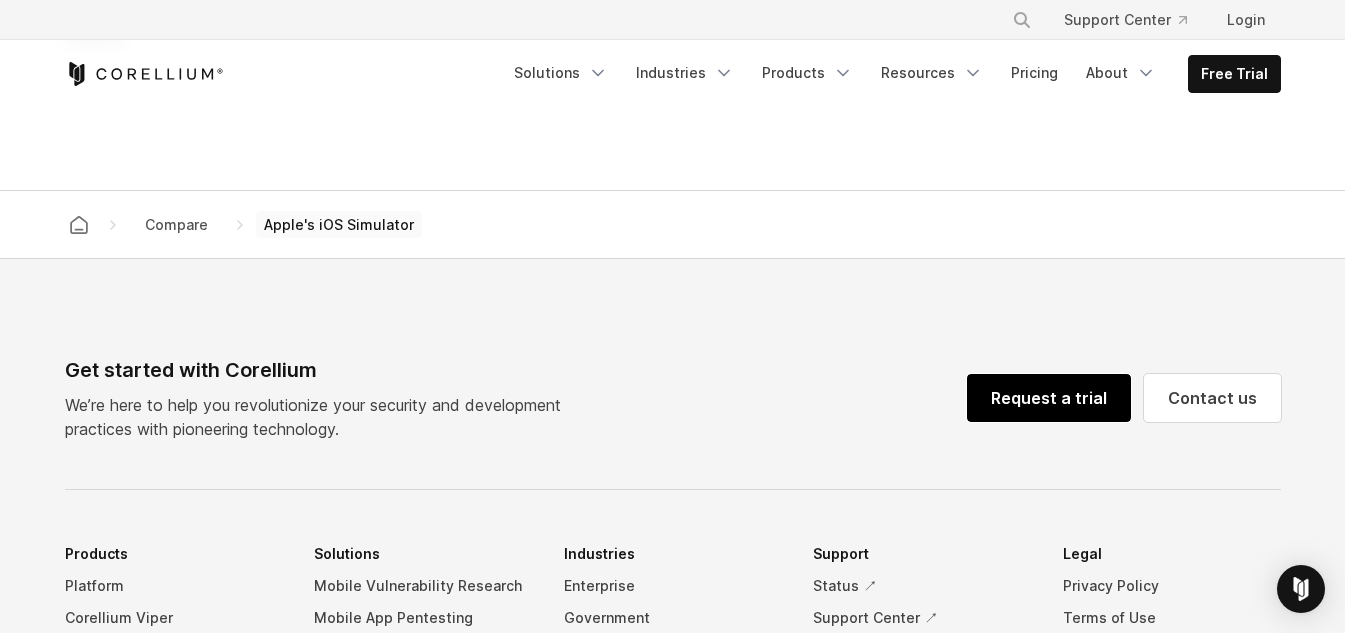 click on "Request a trial" at bounding box center [1049, 398] 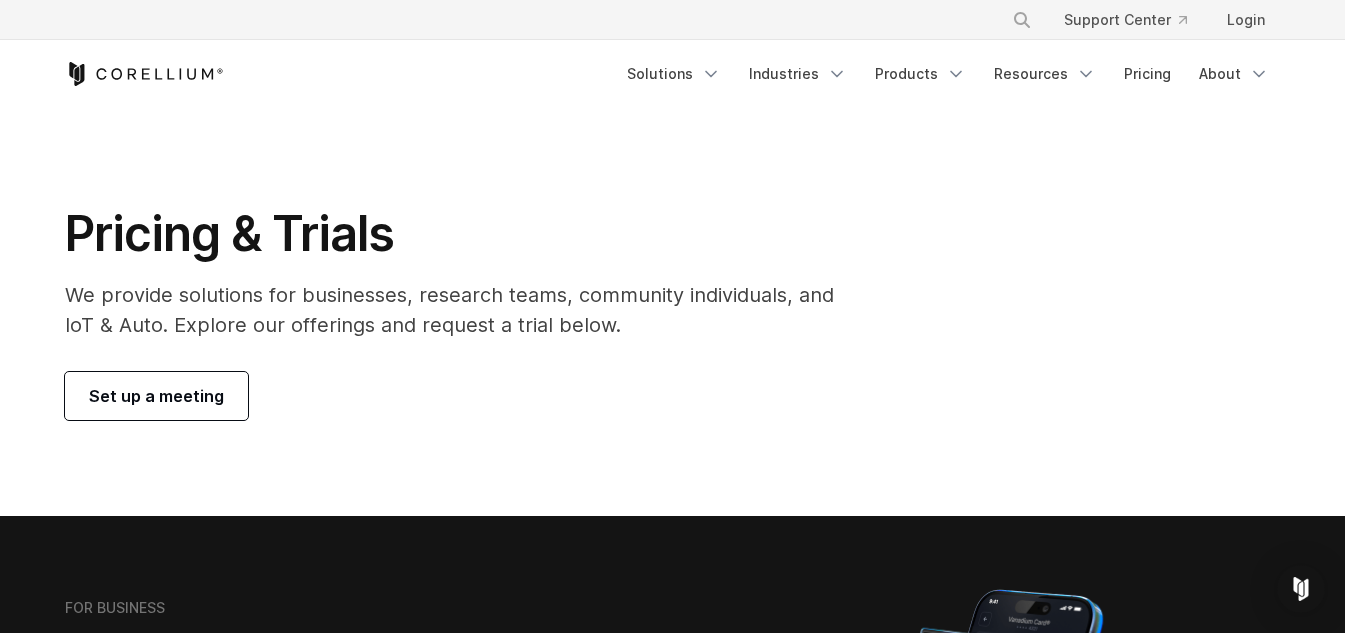 scroll, scrollTop: 0, scrollLeft: 0, axis: both 